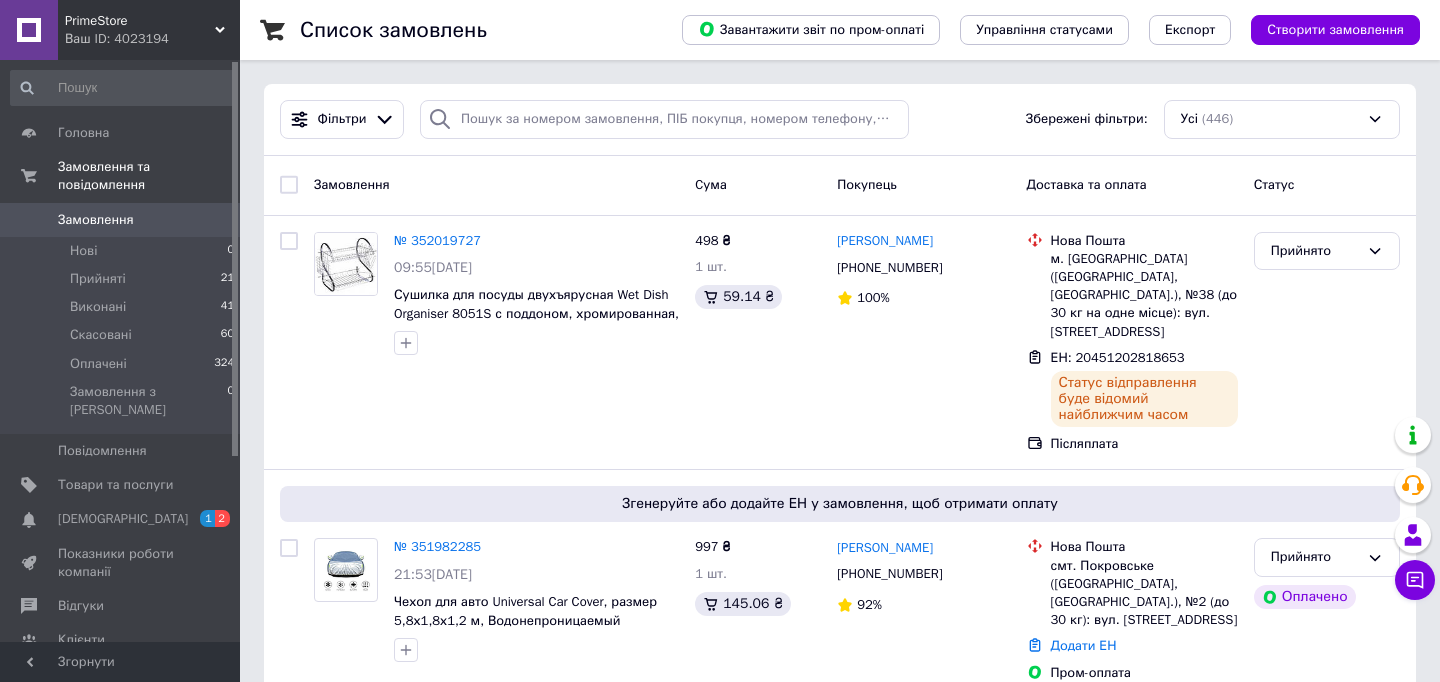 scroll, scrollTop: 0, scrollLeft: 0, axis: both 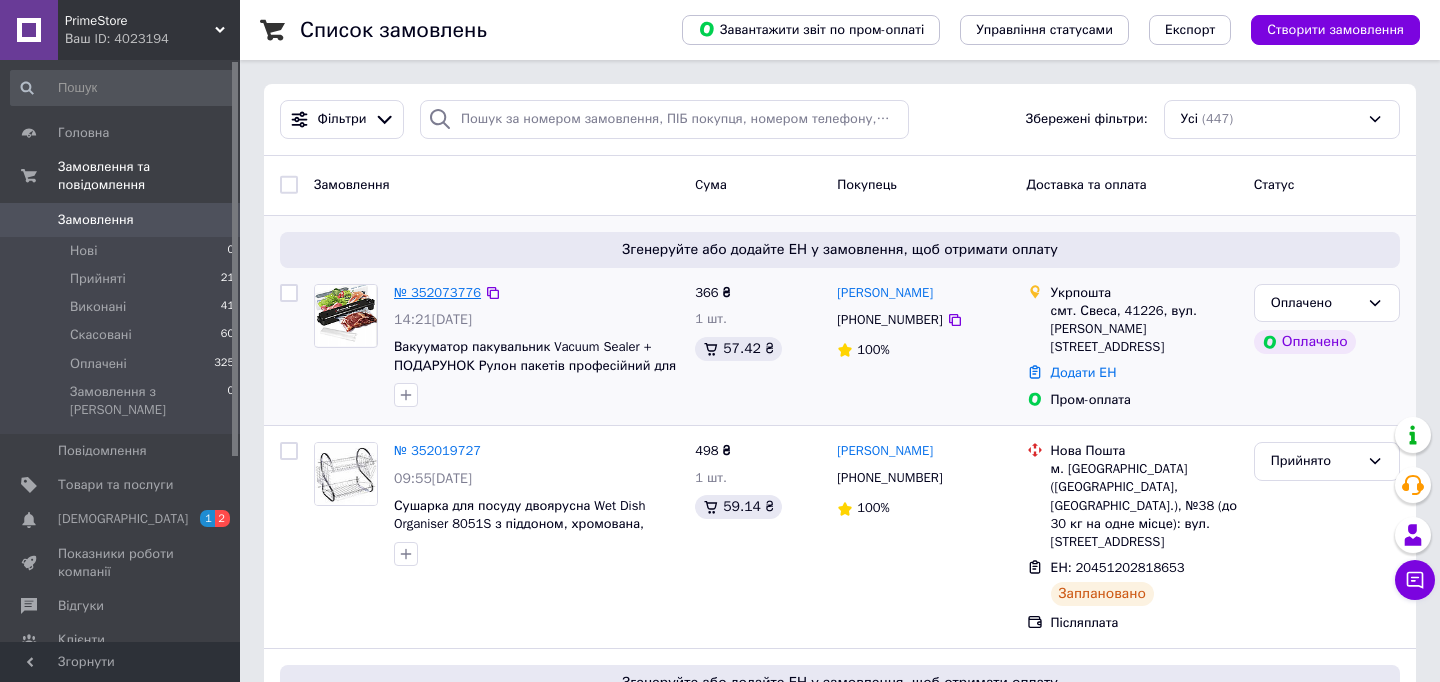 click on "№ 352073776" at bounding box center [437, 292] 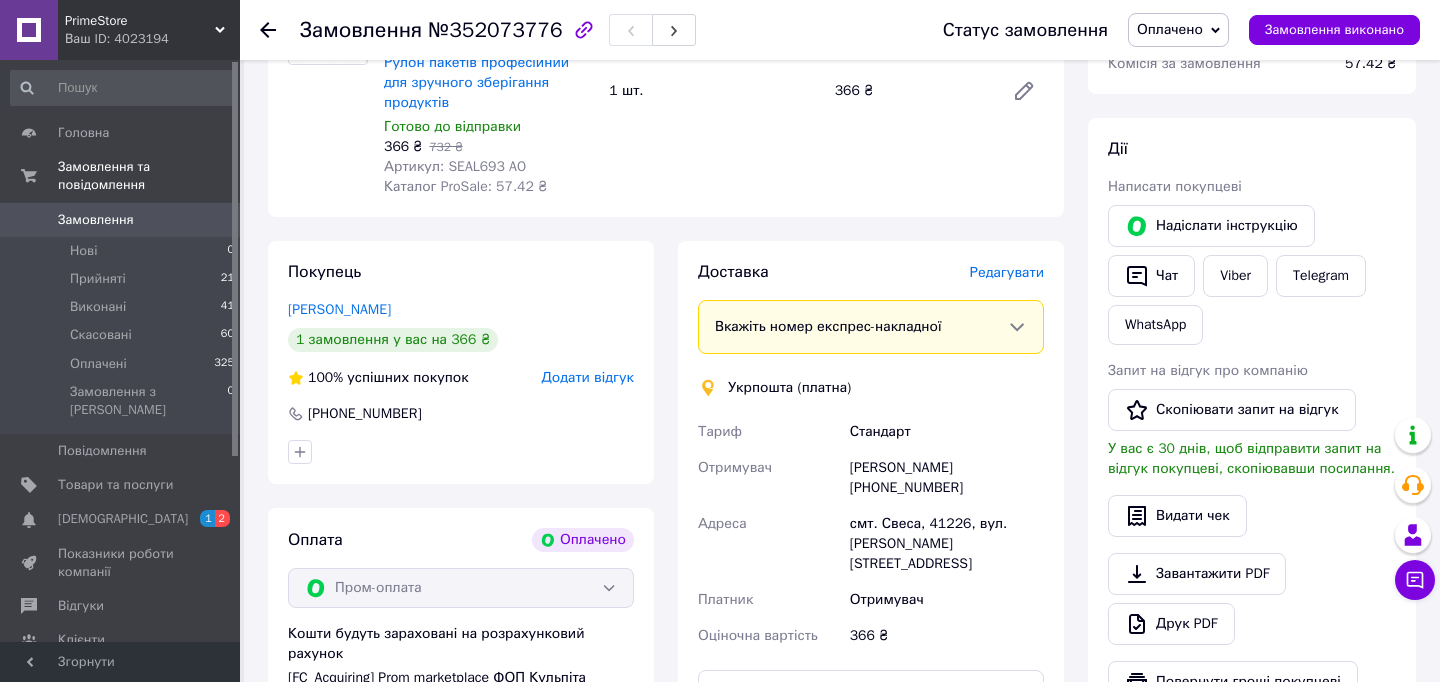 scroll, scrollTop: 359, scrollLeft: 0, axis: vertical 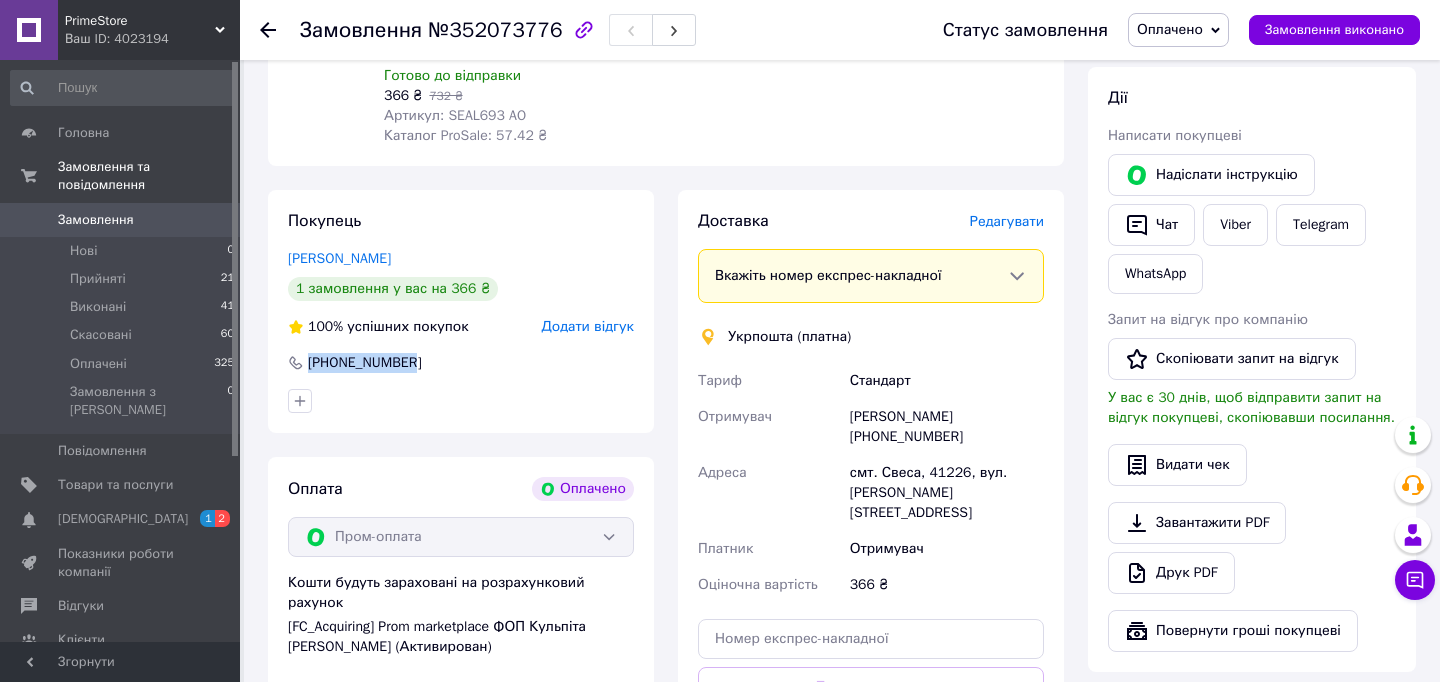 drag, startPoint x: 422, startPoint y: 358, endPoint x: 303, endPoint y: 361, distance: 119.03781 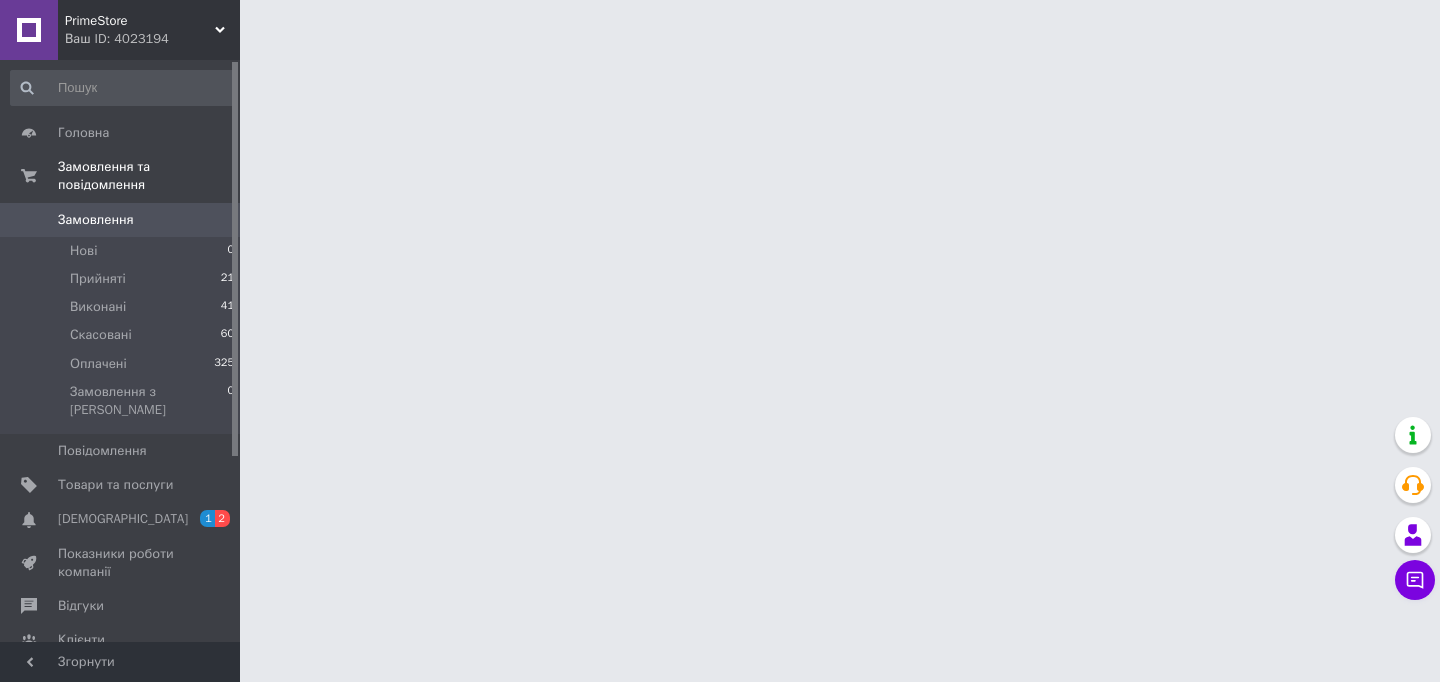 click on "PrimeStore Ваш ID: 4023194 Сайт PrimeStore Кабінет покупця Перевірити стан системи Сторінка на порталі vuzolvr Довідка Вийти Головна Замовлення та повідомлення Замовлення 0 Нові 0 Прийняті 21 Виконані 41 Скасовані 60 Оплачені 325 Замовлення з Розетки 0 Повідомлення 0 Товари та послуги Сповіщення 1 2 Показники роботи компанії Відгуки Клієнти Каталог ProSale Аналітика Управління сайтом Гаманець компанії Маркет Налаштування Тарифи та рахунки Prom мікс 1000 (3 місяці) Згорнути" at bounding box center (720, 25) 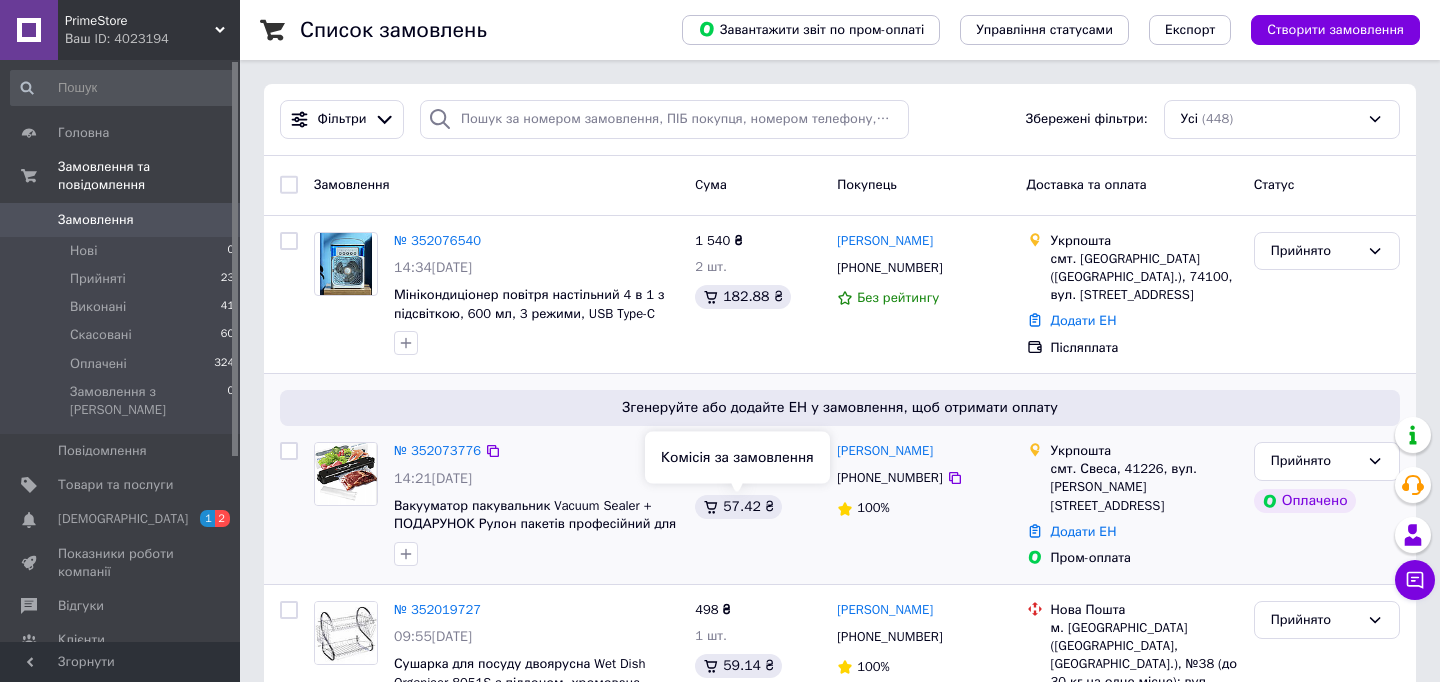 scroll, scrollTop: 51, scrollLeft: 0, axis: vertical 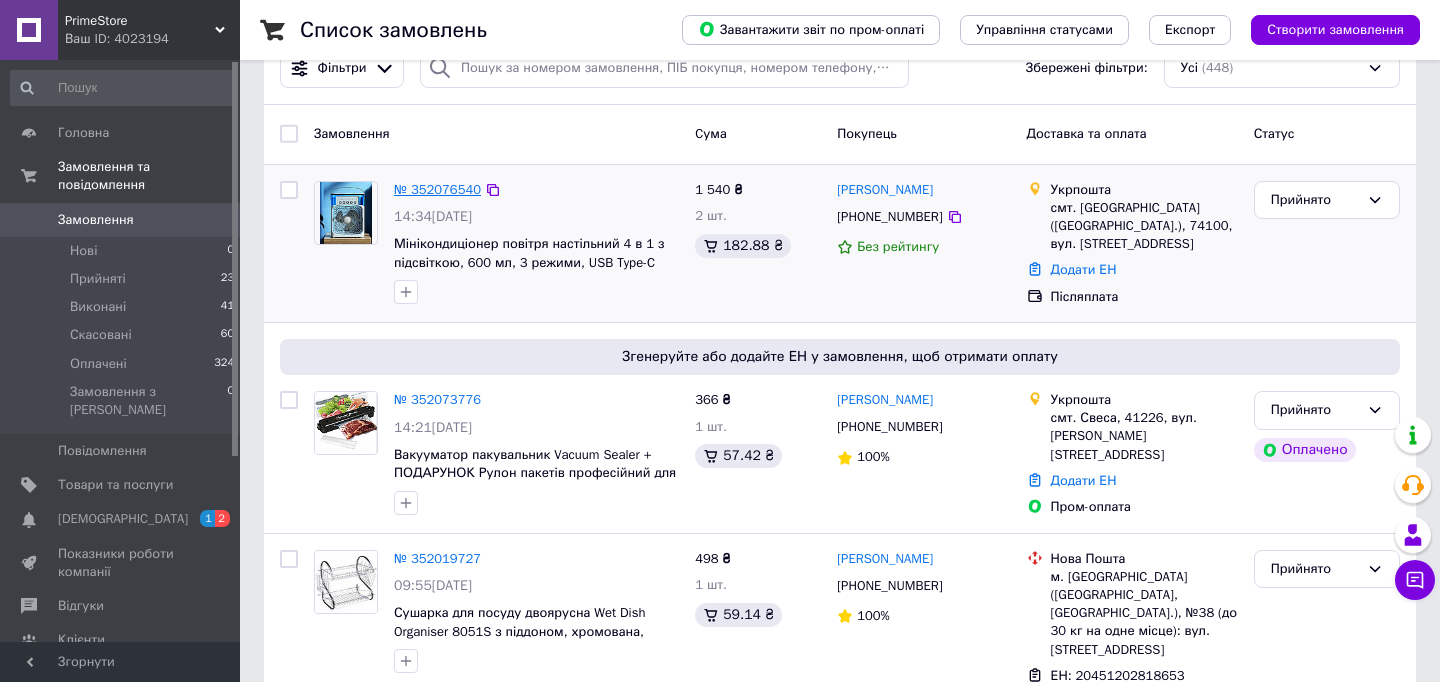 click on "№ 352076540" at bounding box center [437, 189] 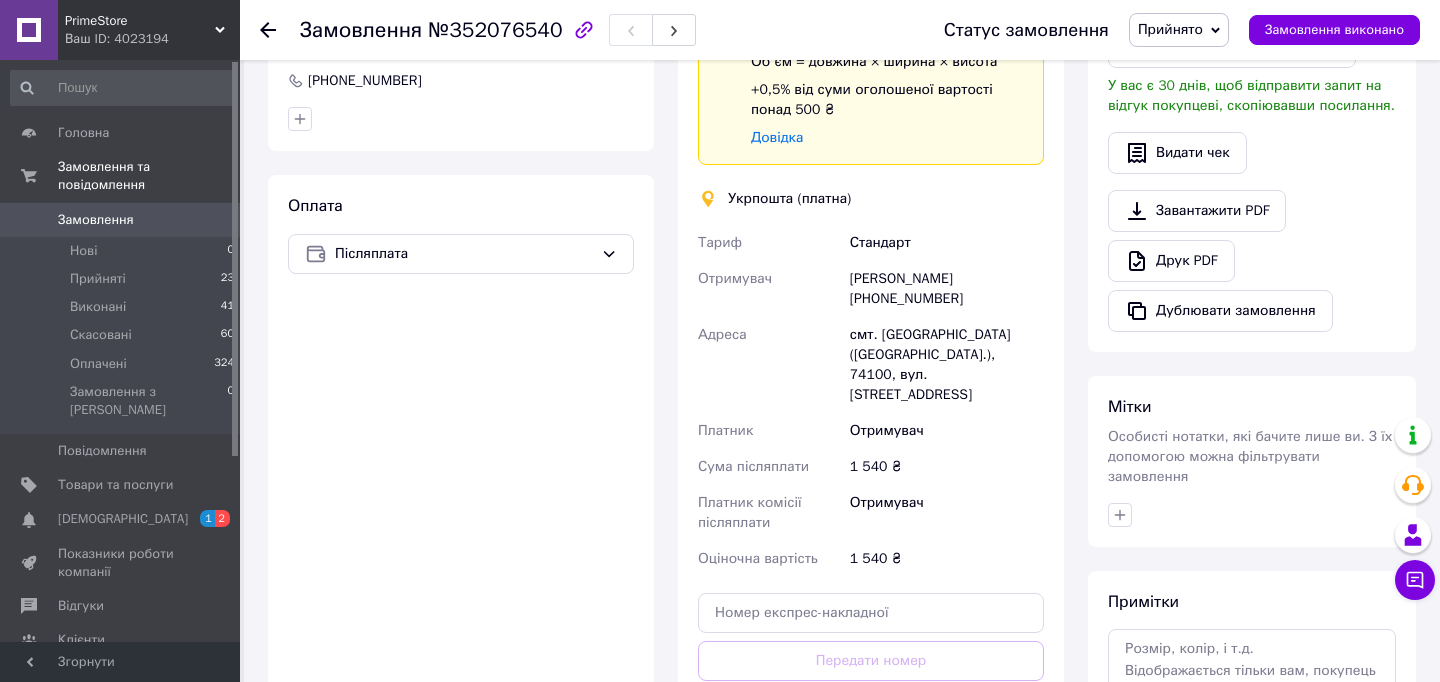 scroll, scrollTop: 612, scrollLeft: 0, axis: vertical 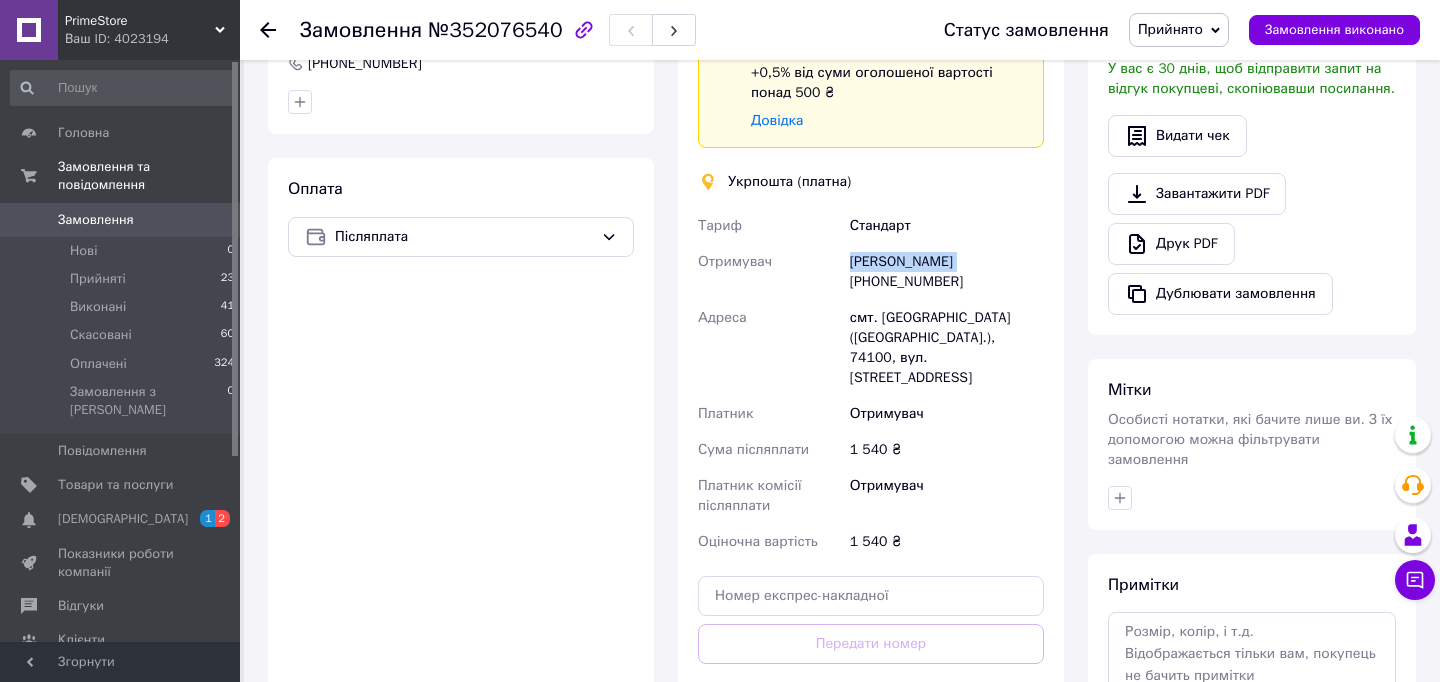 drag, startPoint x: 958, startPoint y: 259, endPoint x: 846, endPoint y: 267, distance: 112.28535 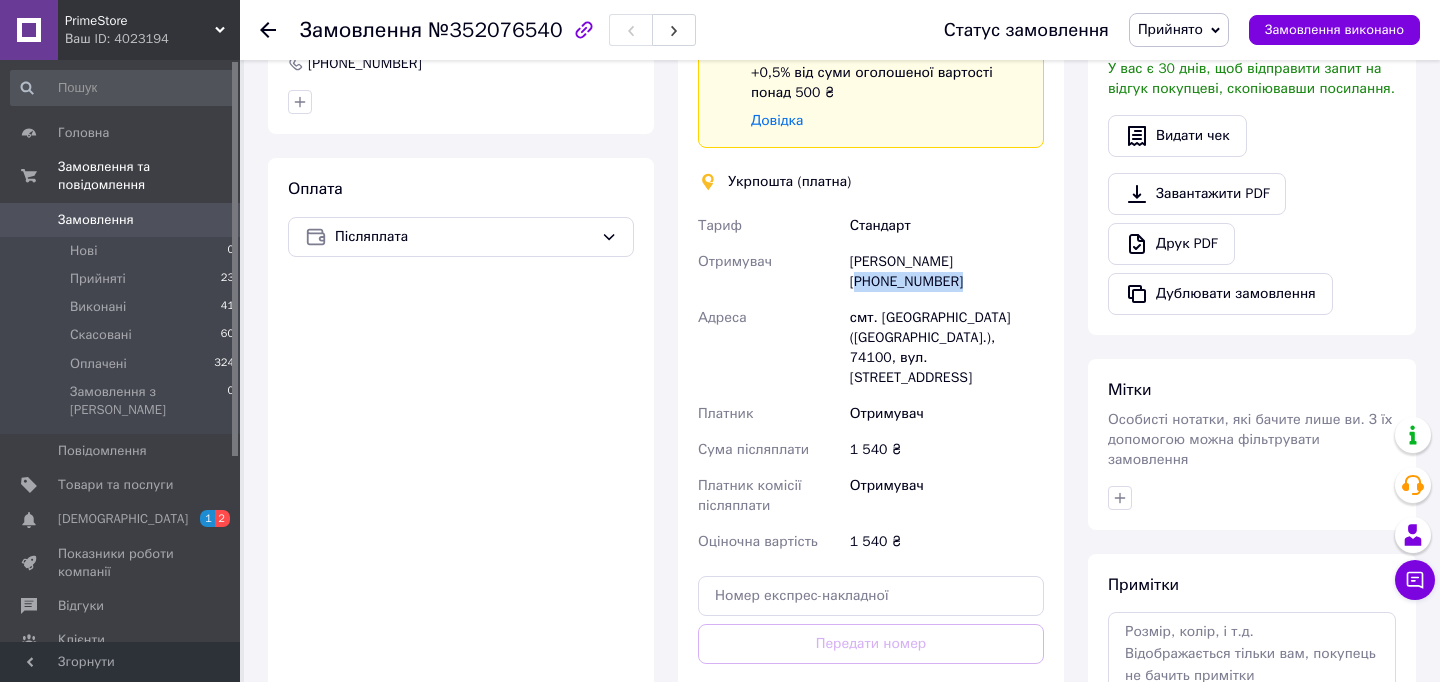 drag, startPoint x: 962, startPoint y: 285, endPoint x: 845, endPoint y: 281, distance: 117.06836 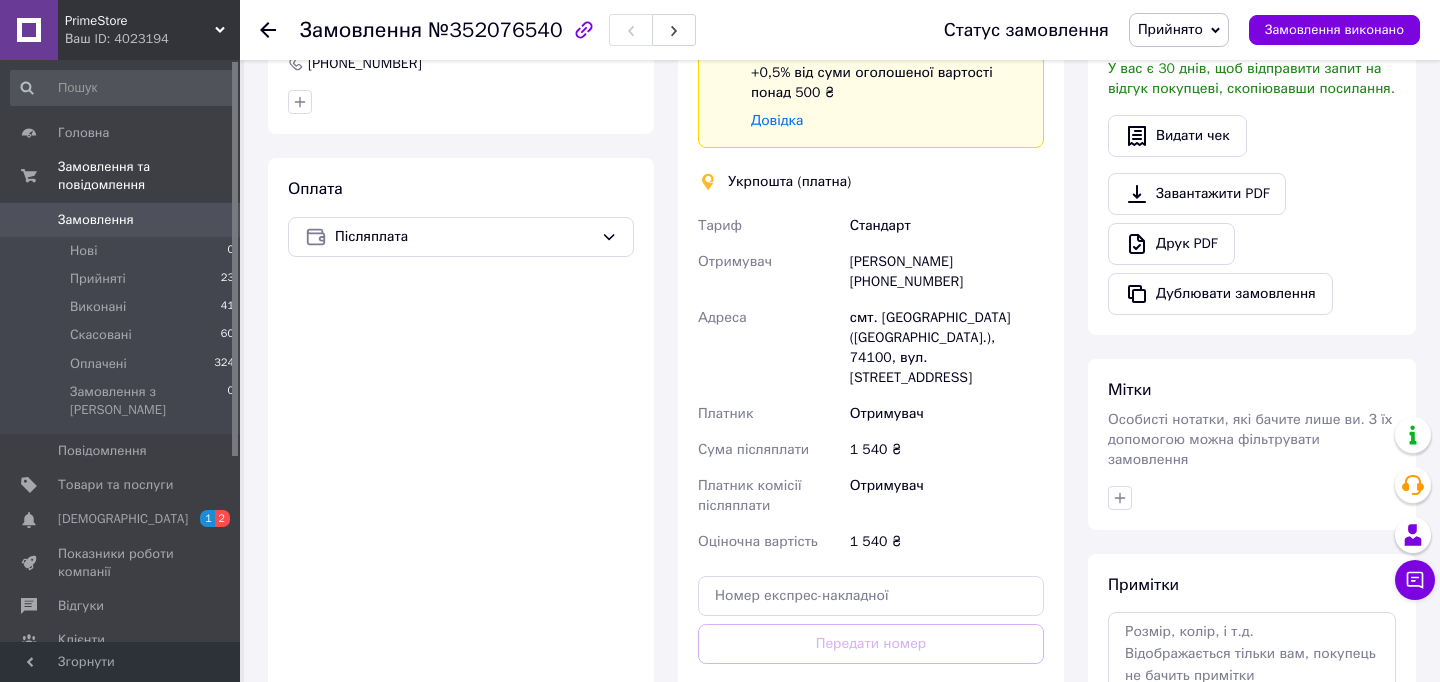 click on "Наталія Россол +380502116561" at bounding box center (947, 272) 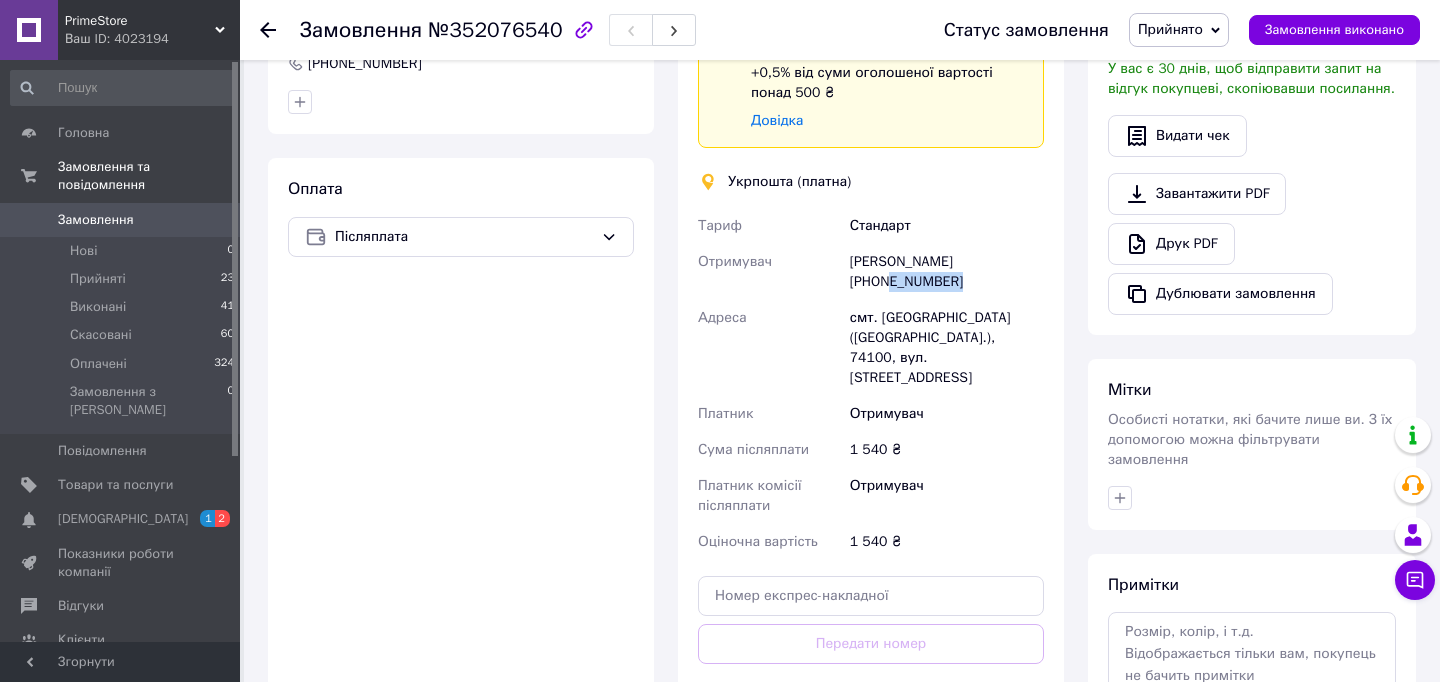 drag, startPoint x: 885, startPoint y: 274, endPoint x: 981, endPoint y: 274, distance: 96 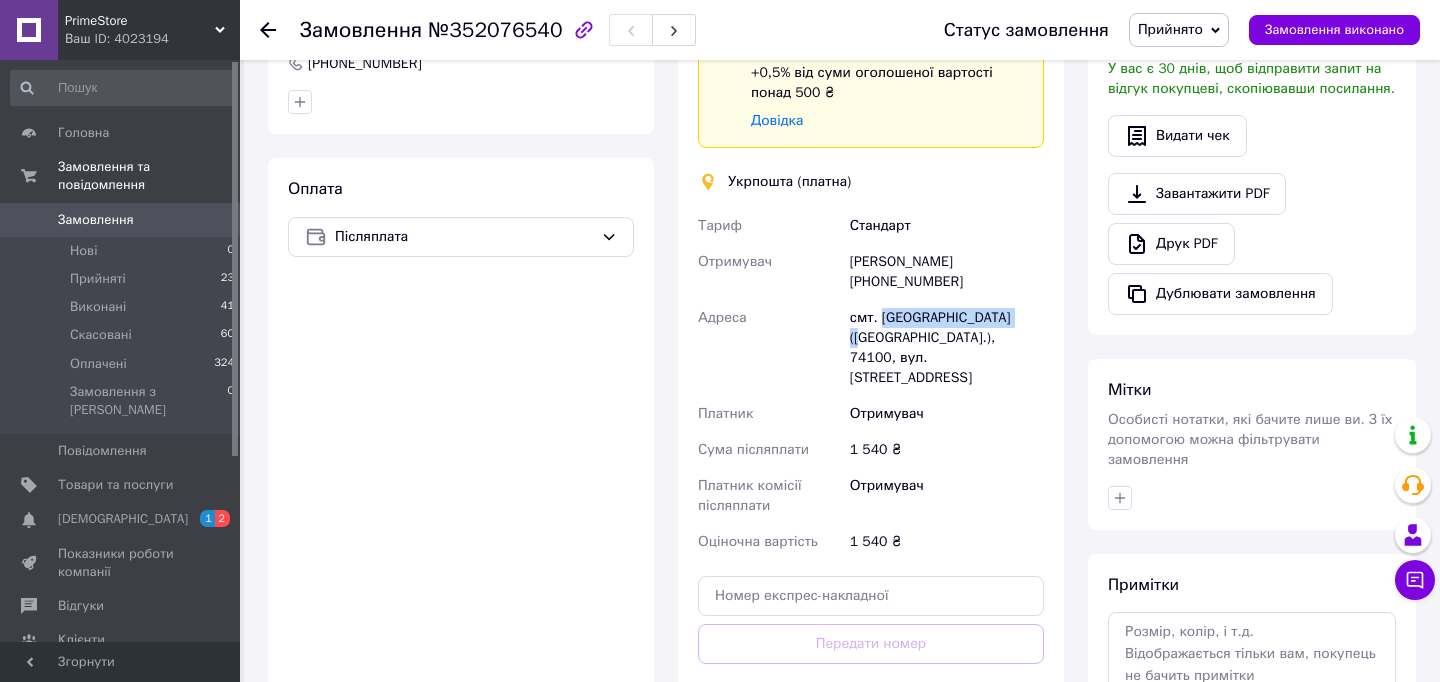 drag, startPoint x: 1042, startPoint y: 317, endPoint x: 884, endPoint y: 321, distance: 158.05063 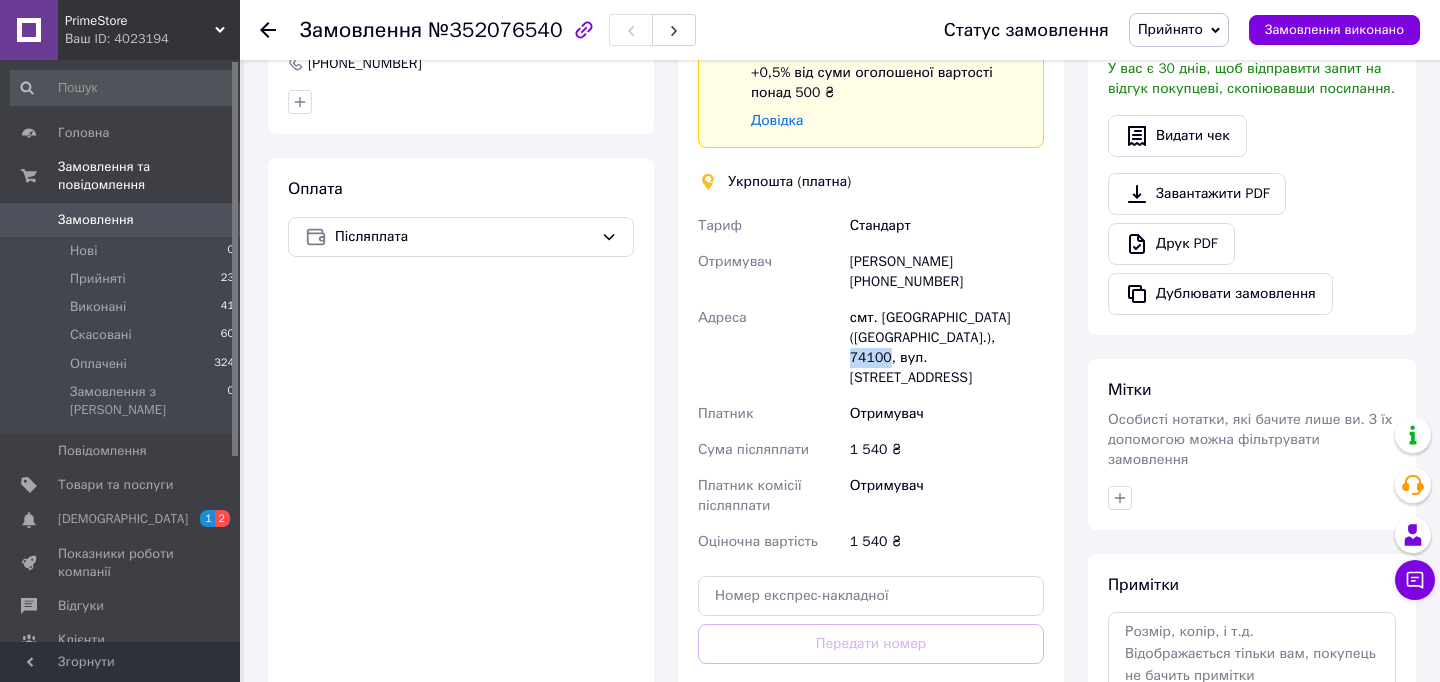 drag, startPoint x: 1019, startPoint y: 340, endPoint x: 982, endPoint y: 339, distance: 37.01351 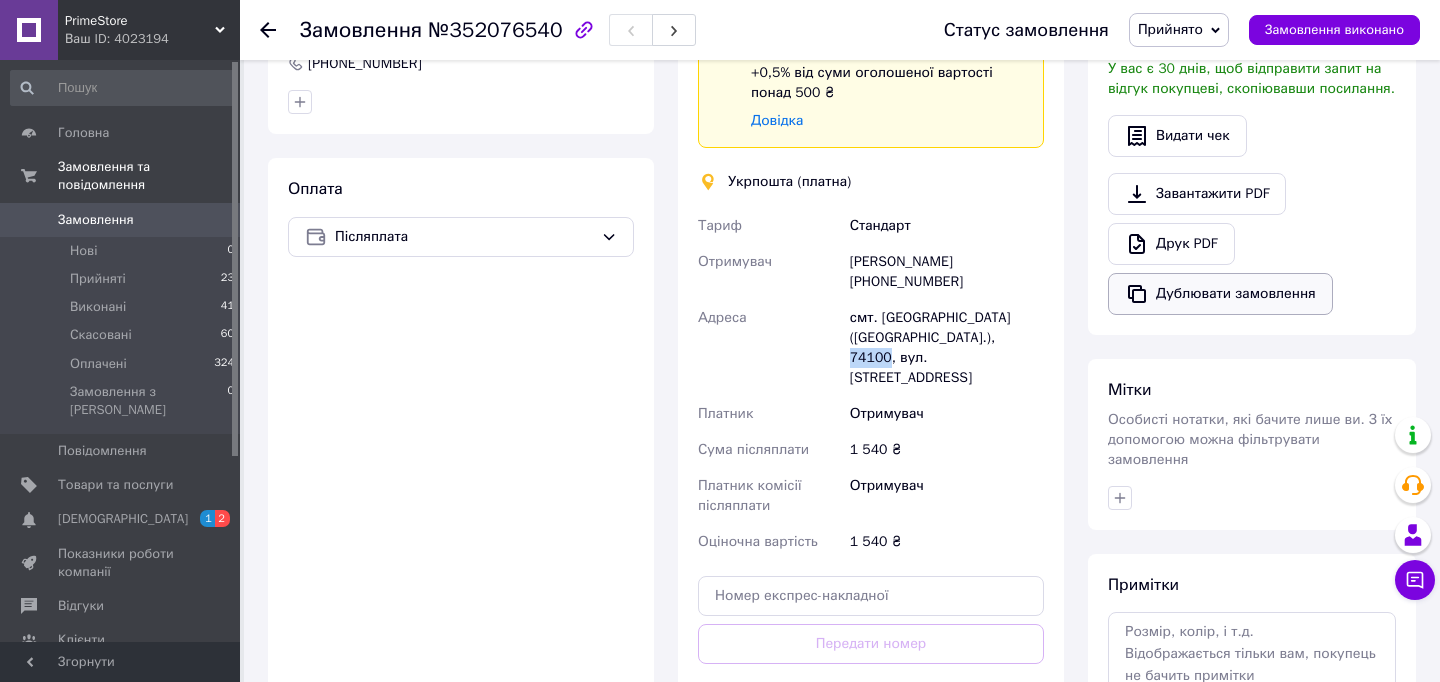 copy on "74100" 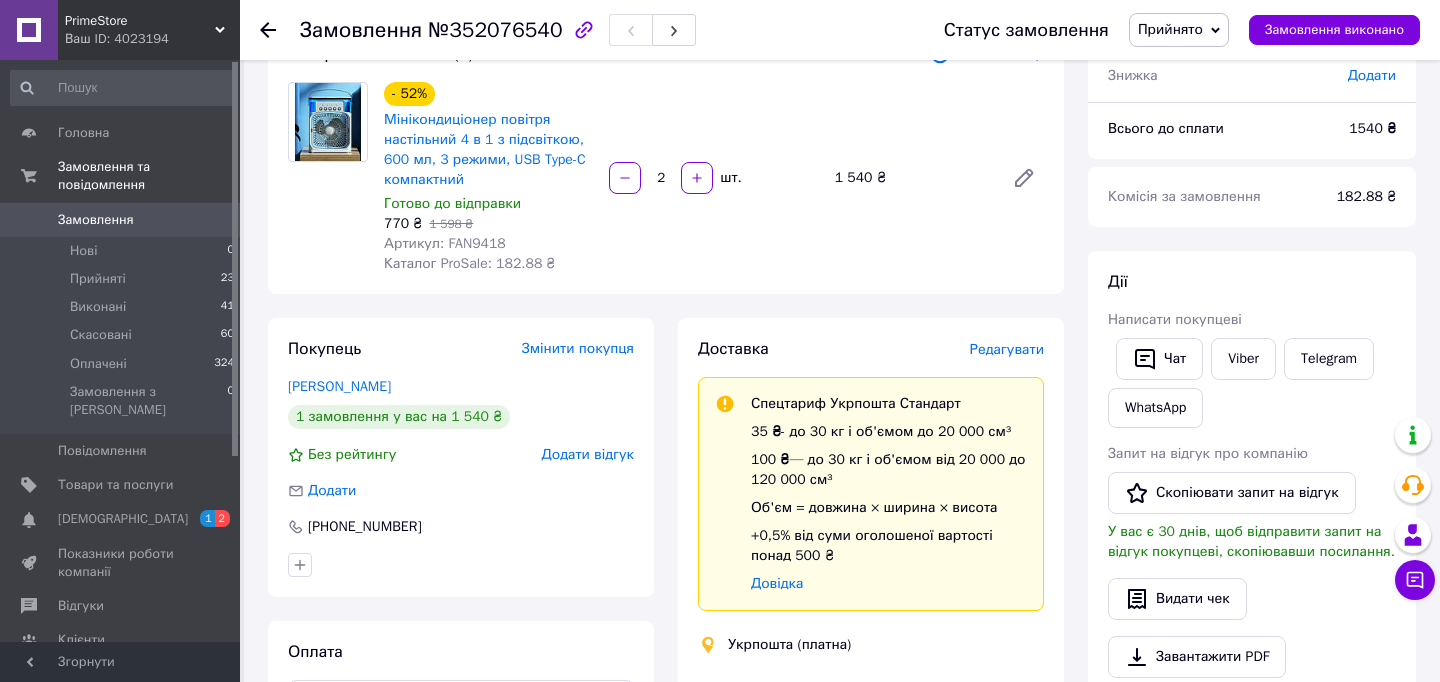scroll, scrollTop: 133, scrollLeft: 0, axis: vertical 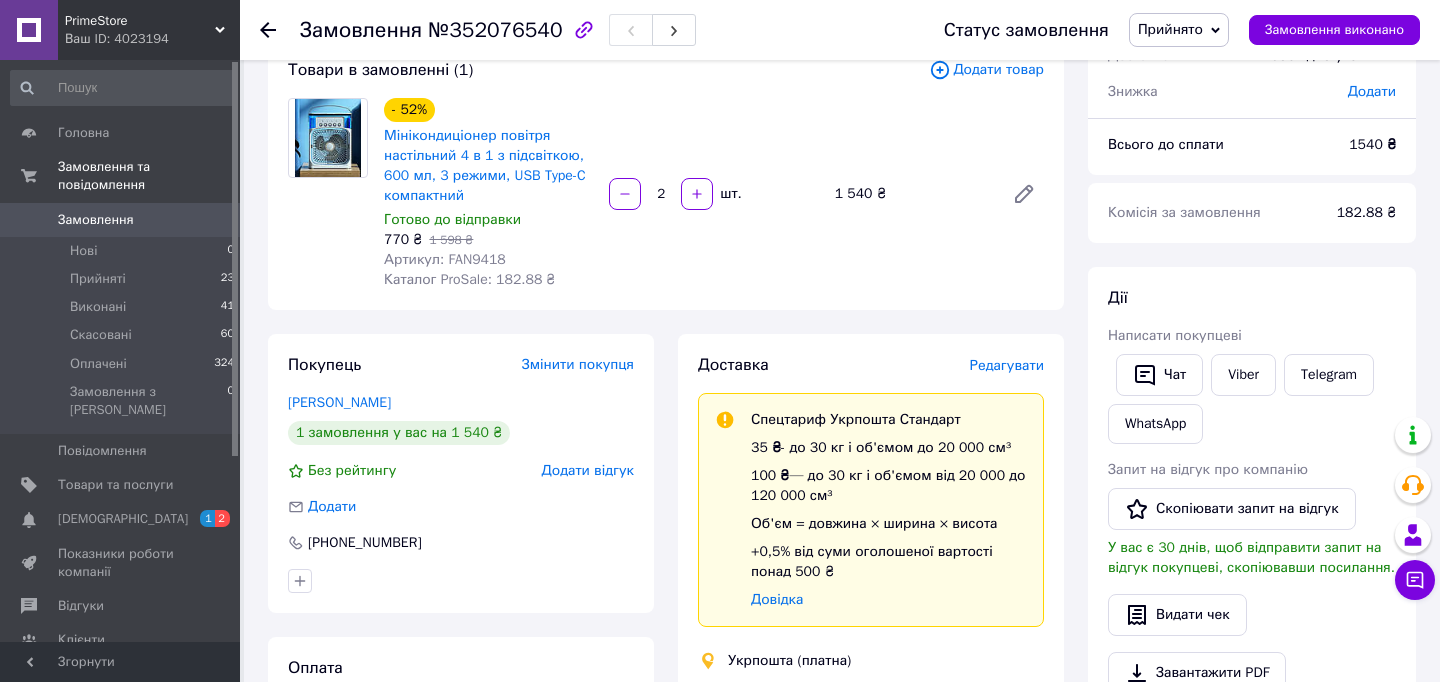 click on "Замовлення" at bounding box center [121, 220] 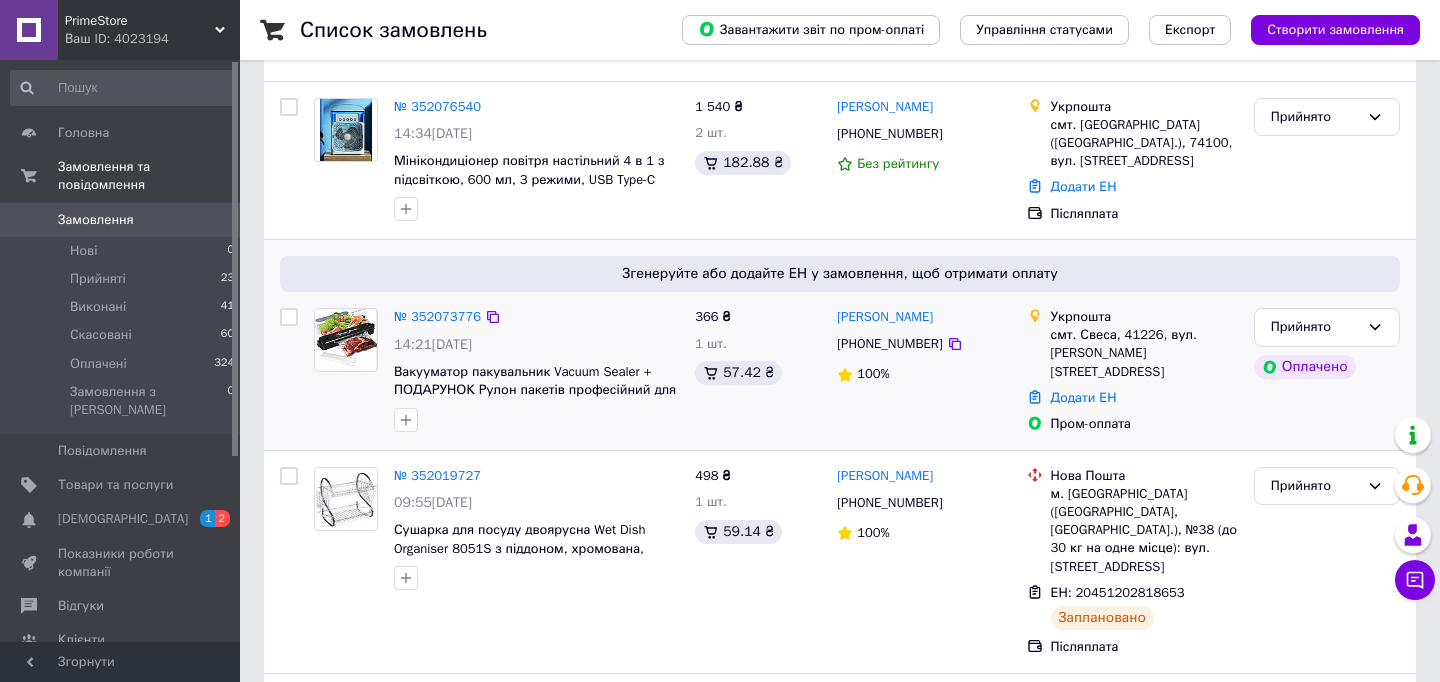 scroll, scrollTop: 188, scrollLeft: 0, axis: vertical 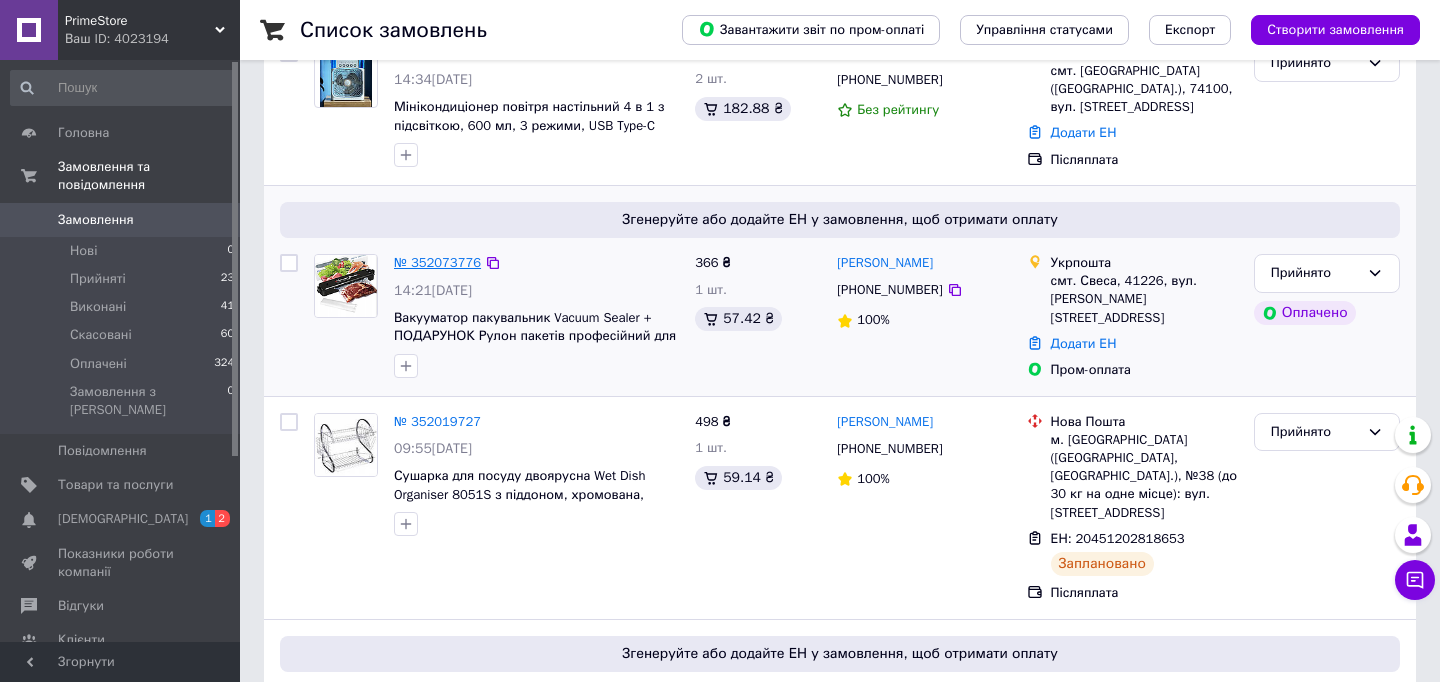 click on "№ 352073776" at bounding box center [437, 262] 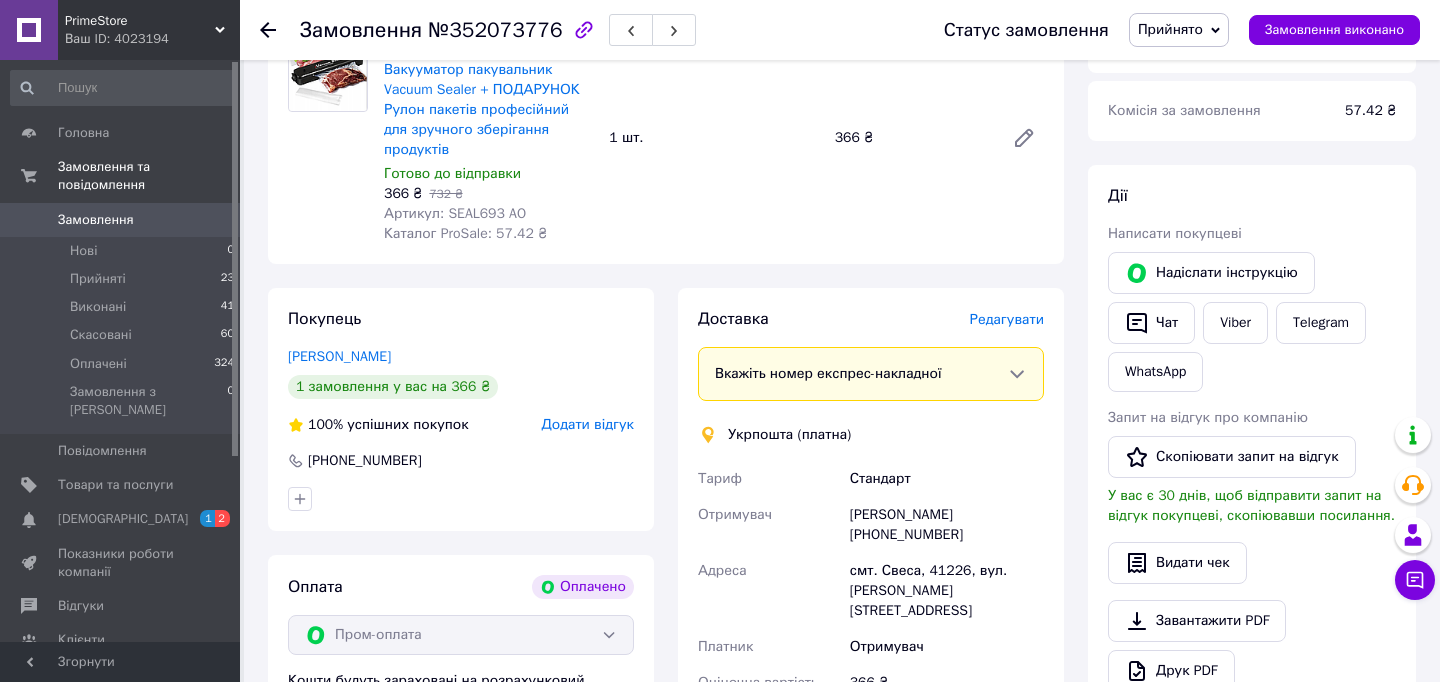 scroll, scrollTop: 282, scrollLeft: 0, axis: vertical 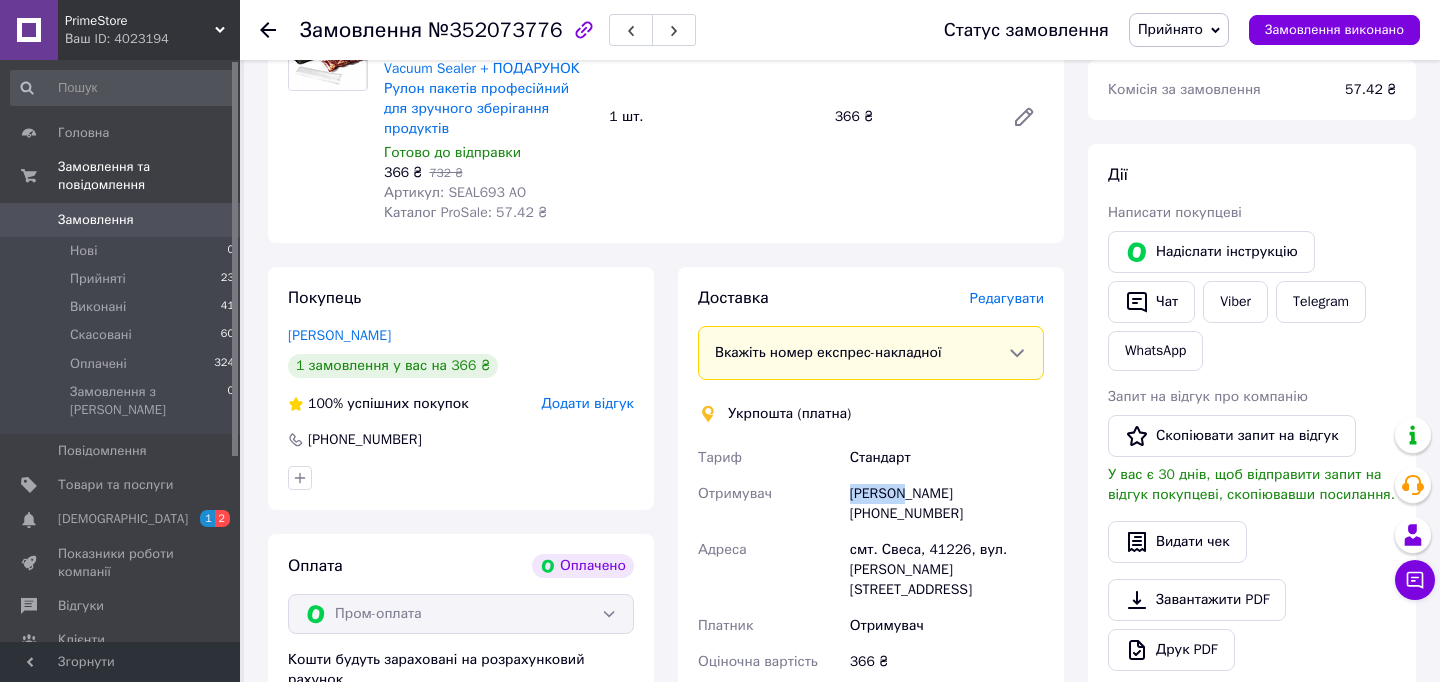 drag, startPoint x: 905, startPoint y: 491, endPoint x: 842, endPoint y: 492, distance: 63.007935 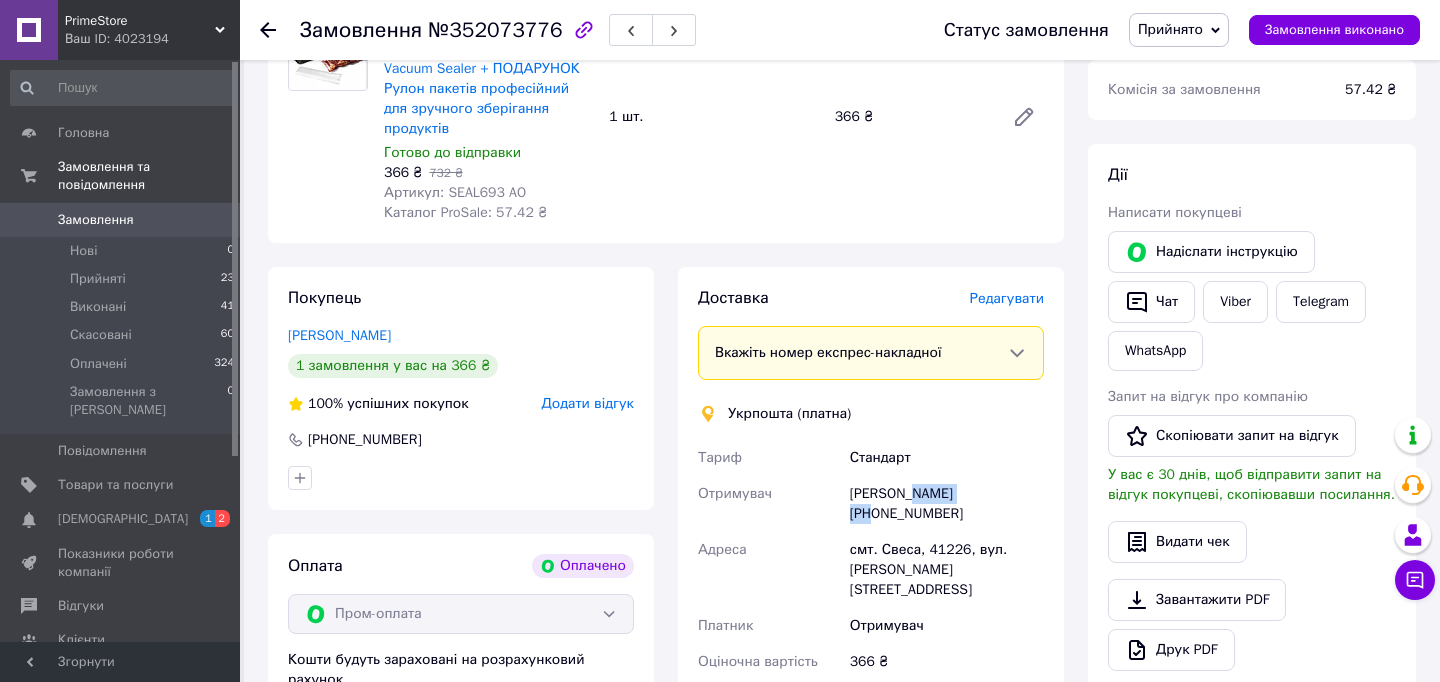 drag, startPoint x: 992, startPoint y: 494, endPoint x: 911, endPoint y: 494, distance: 81 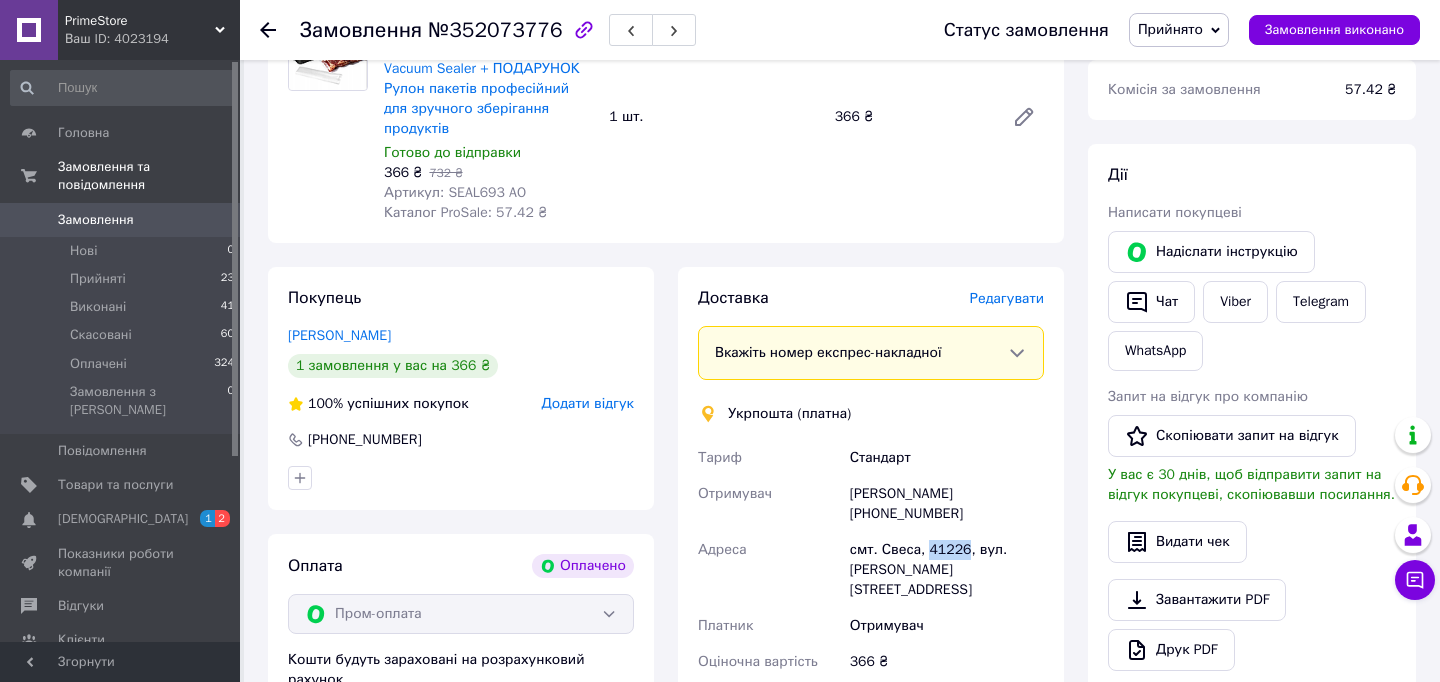 drag, startPoint x: 971, startPoint y: 547, endPoint x: 931, endPoint y: 545, distance: 40.04997 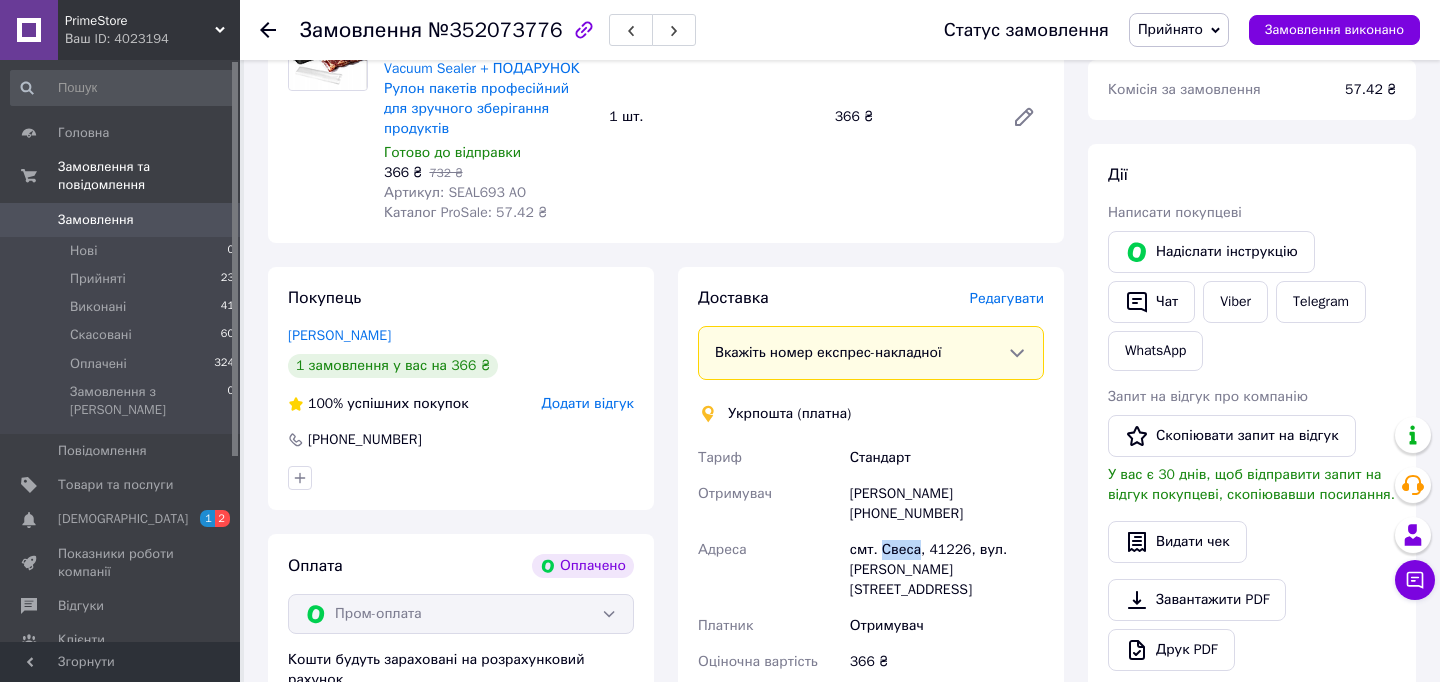 drag, startPoint x: 923, startPoint y: 545, endPoint x: 886, endPoint y: 545, distance: 37 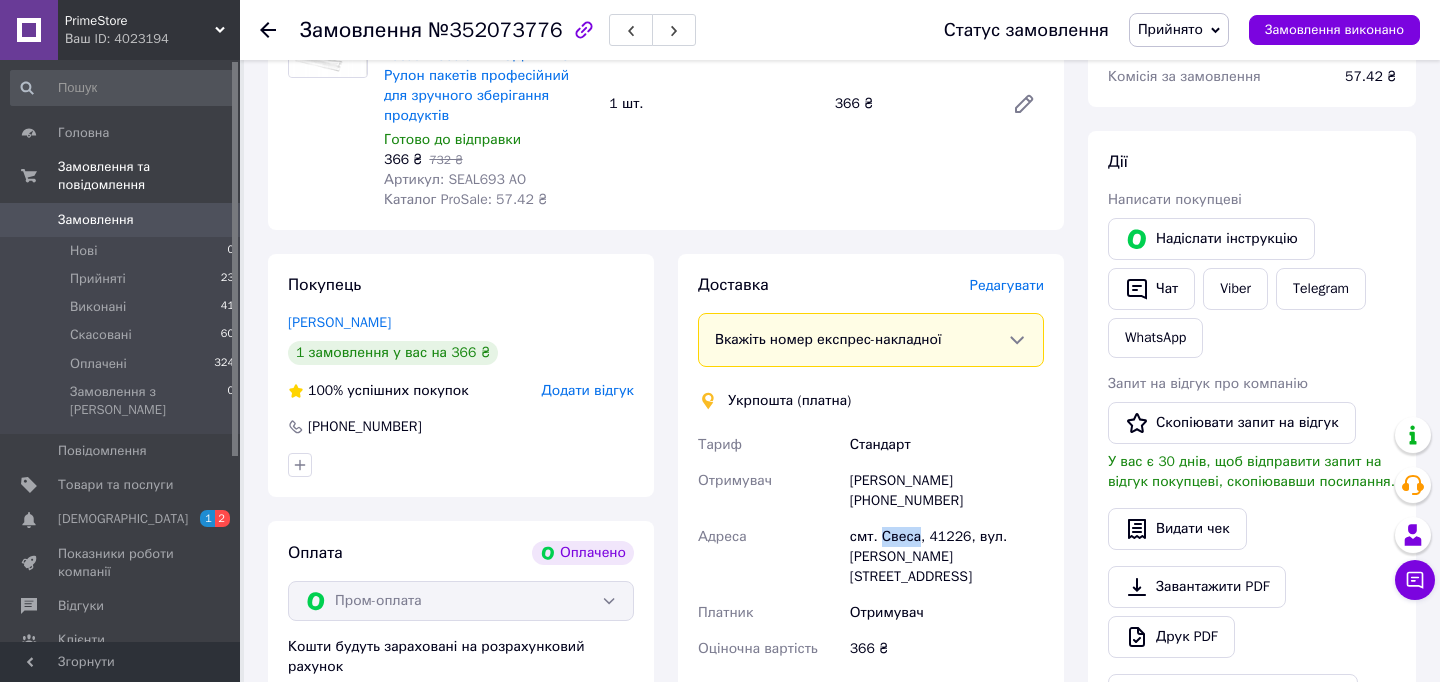 scroll, scrollTop: 296, scrollLeft: 0, axis: vertical 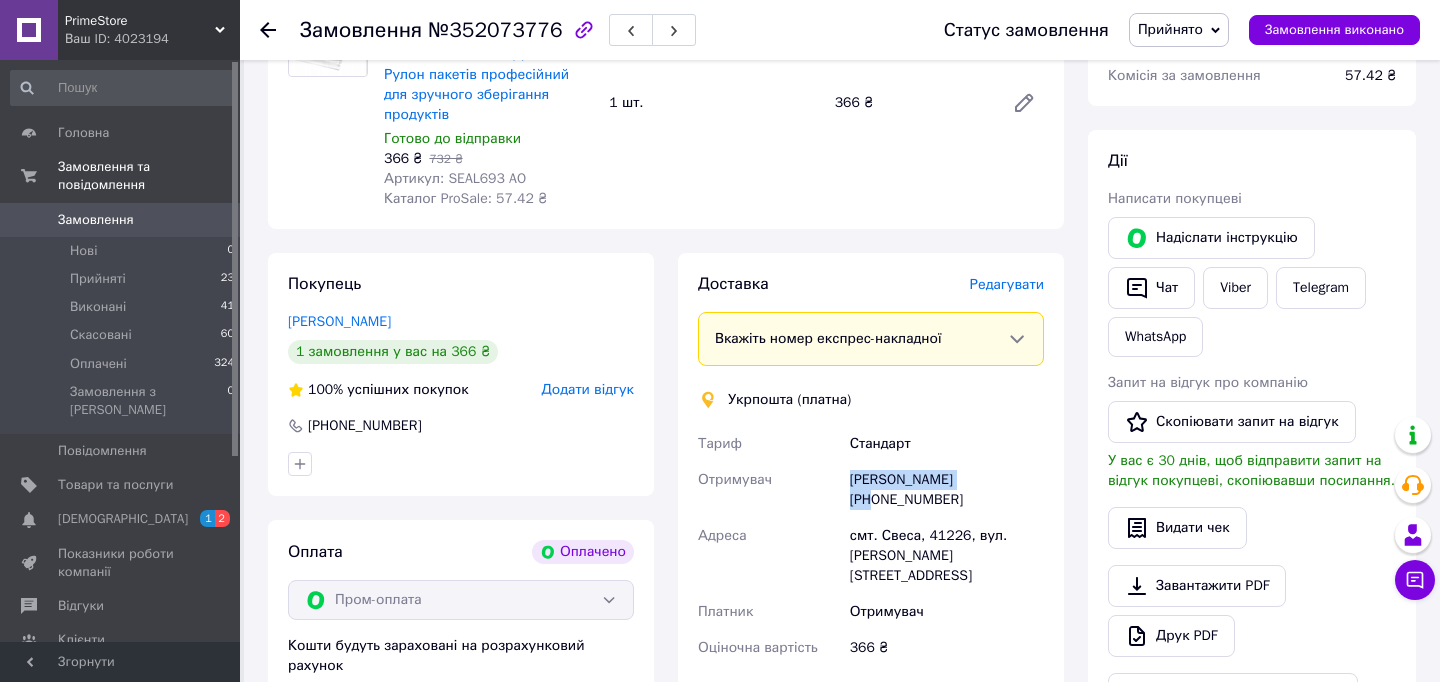 drag, startPoint x: 988, startPoint y: 485, endPoint x: 845, endPoint y: 483, distance: 143.01399 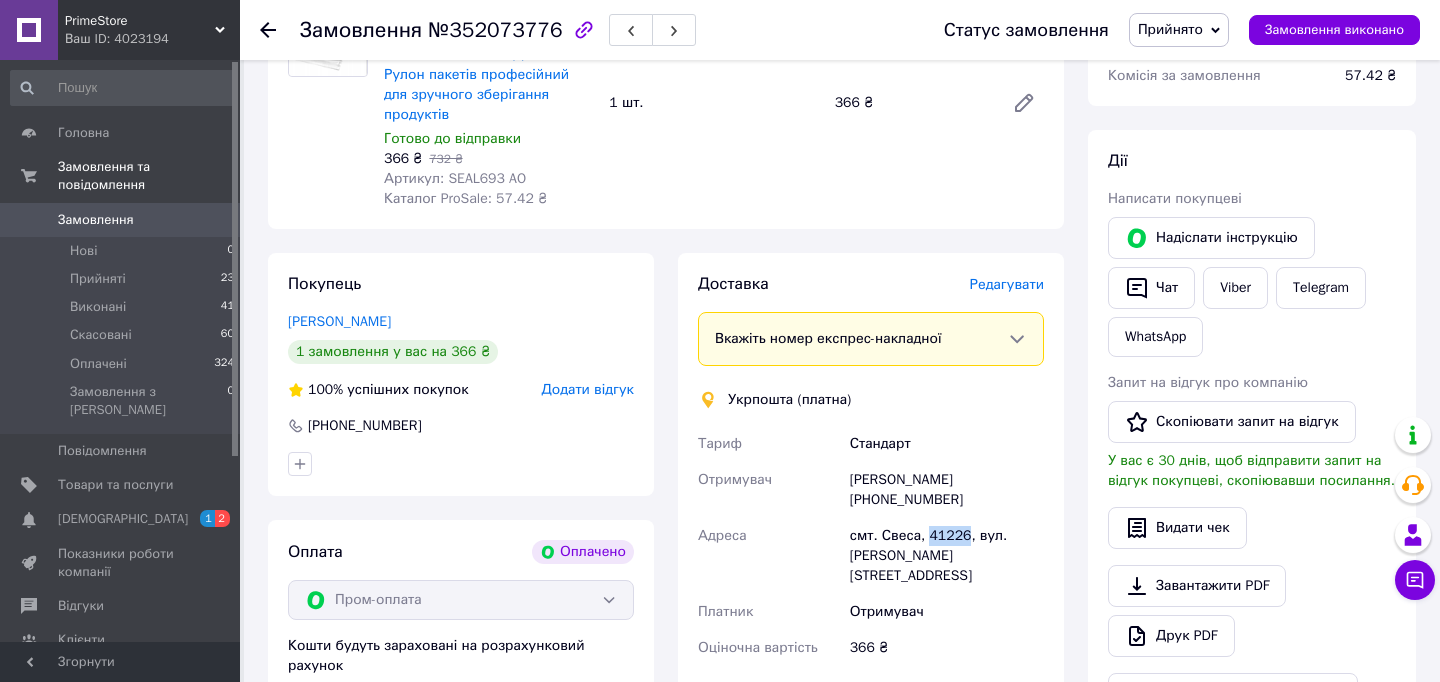 drag, startPoint x: 969, startPoint y: 538, endPoint x: 931, endPoint y: 539, distance: 38.013157 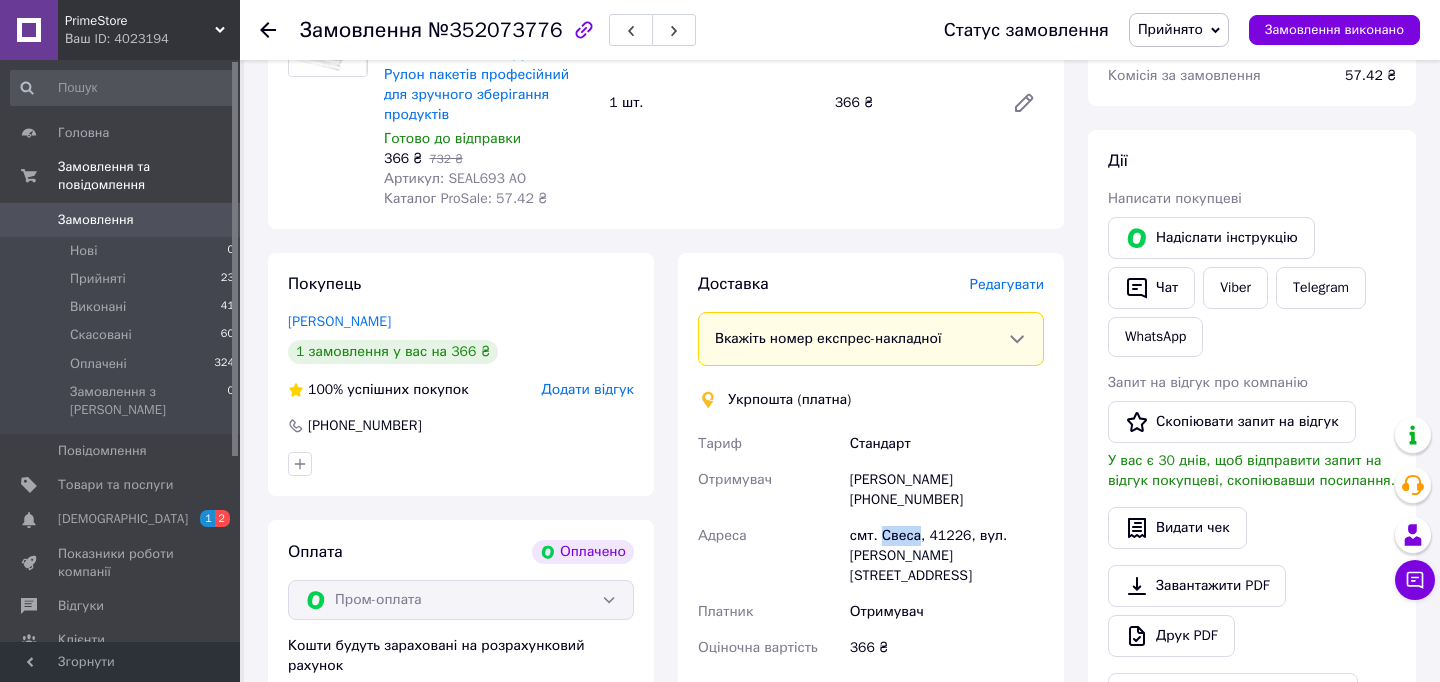 drag, startPoint x: 921, startPoint y: 534, endPoint x: 886, endPoint y: 528, distance: 35.510563 